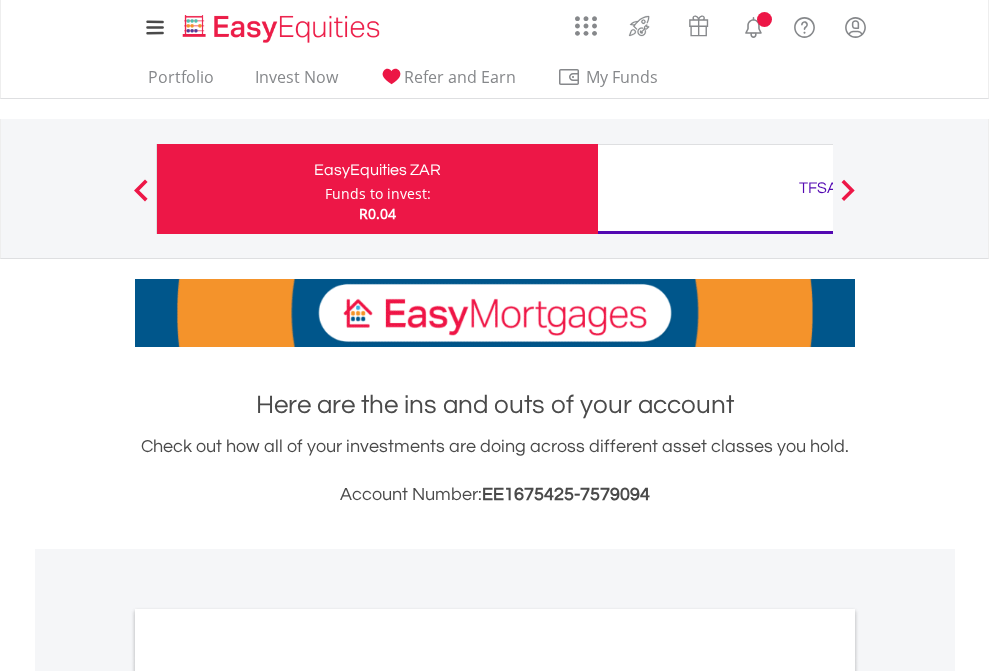 scroll, scrollTop: 0, scrollLeft: 0, axis: both 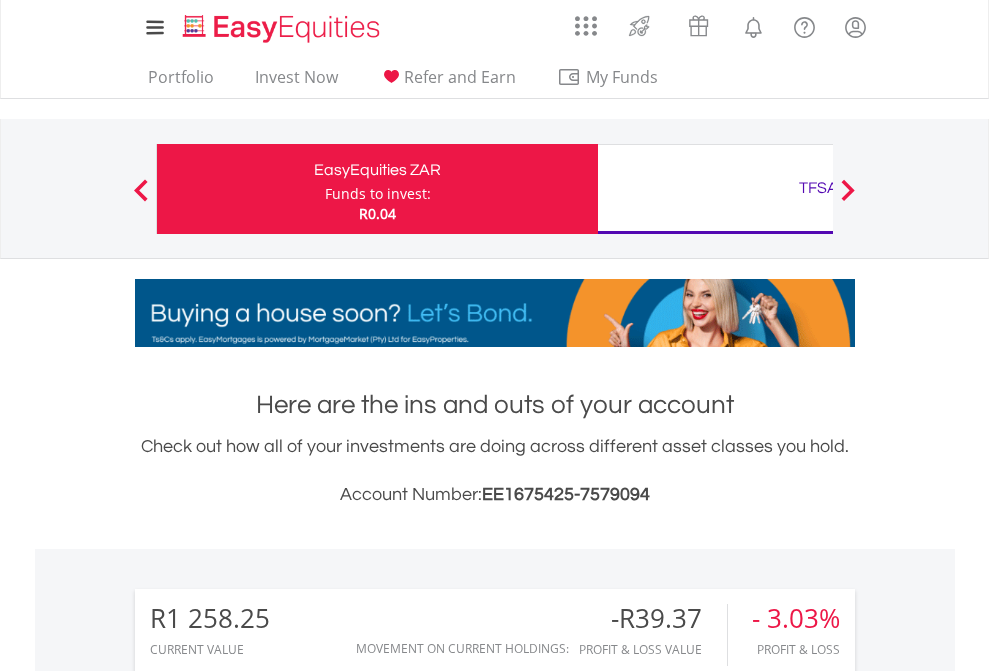 click on "Funds to invest:" at bounding box center [378, 194] 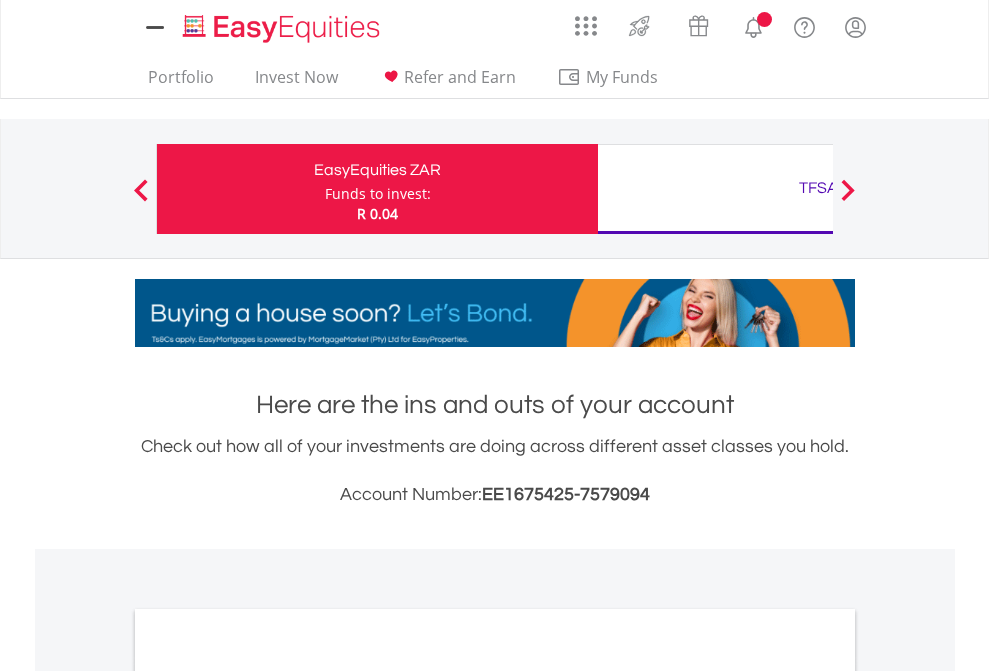 scroll, scrollTop: 0, scrollLeft: 0, axis: both 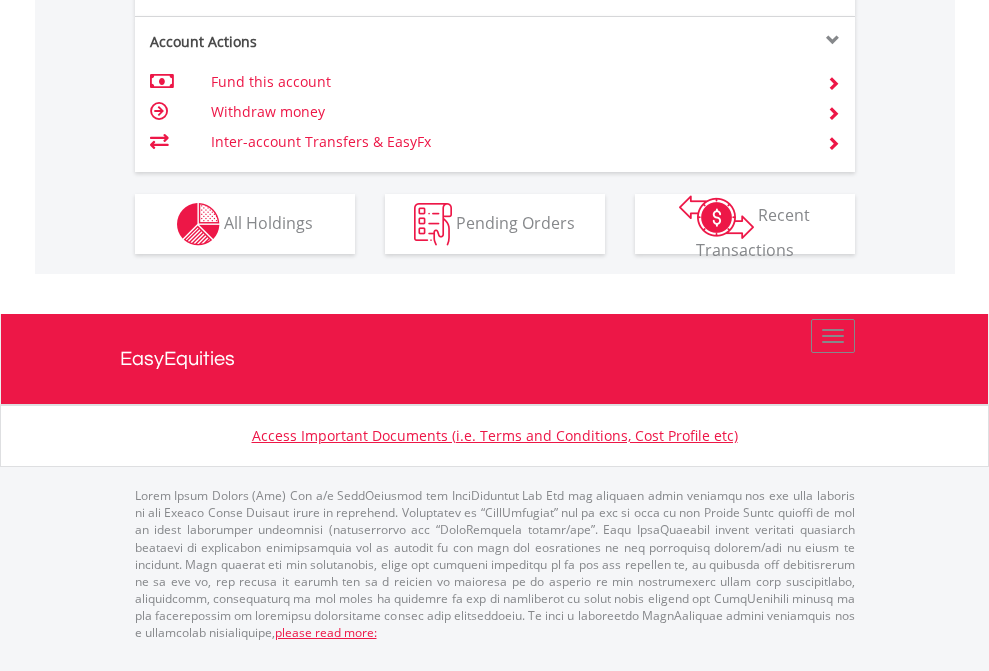 click on "Investment types" at bounding box center (706, -337) 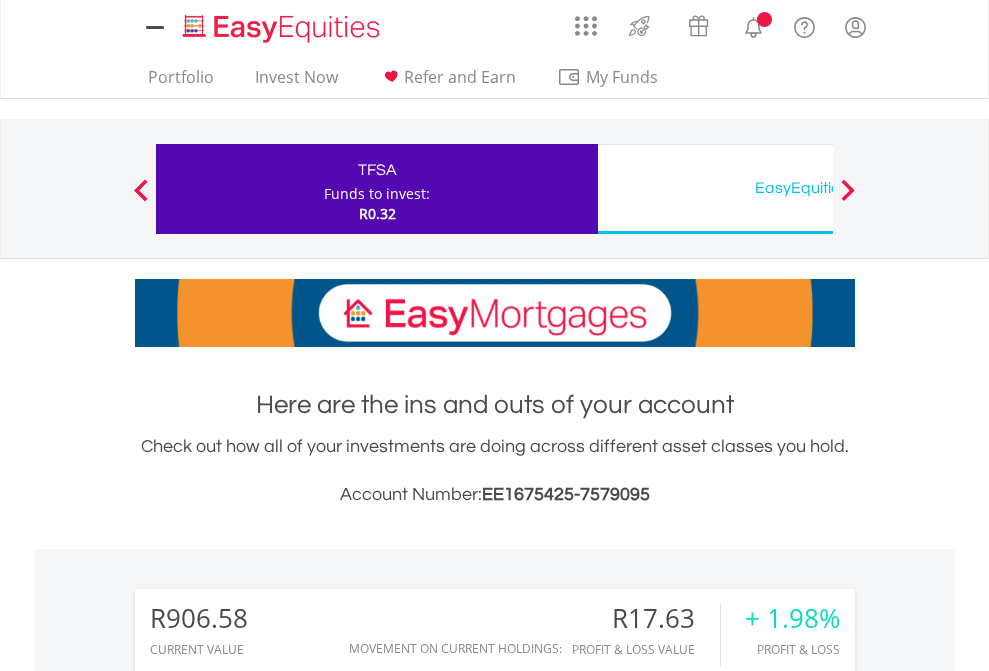 scroll, scrollTop: 0, scrollLeft: 0, axis: both 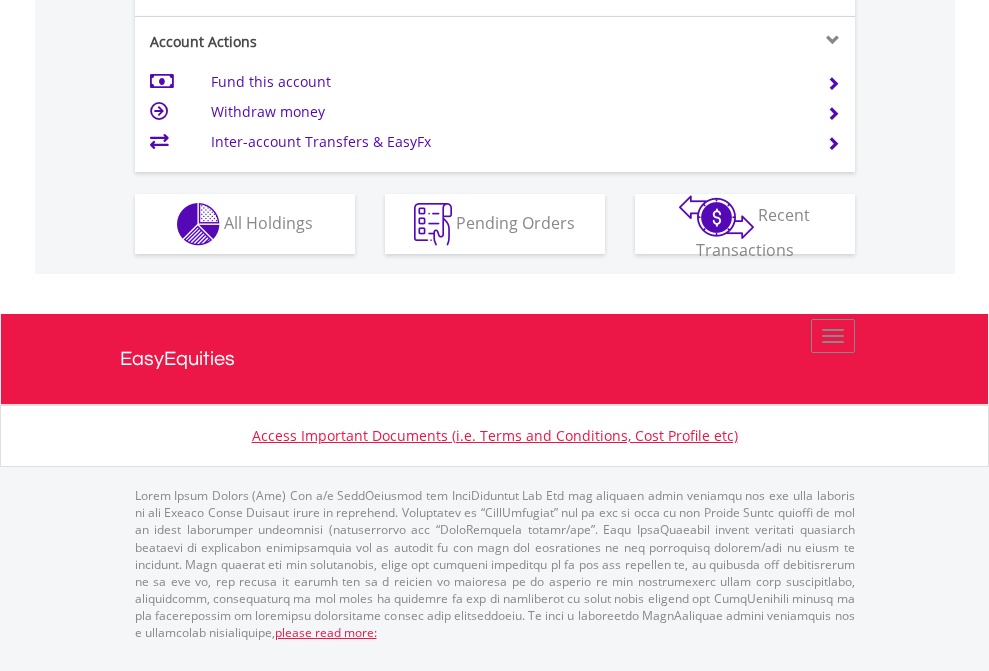 click on "Investment types" at bounding box center [706, -337] 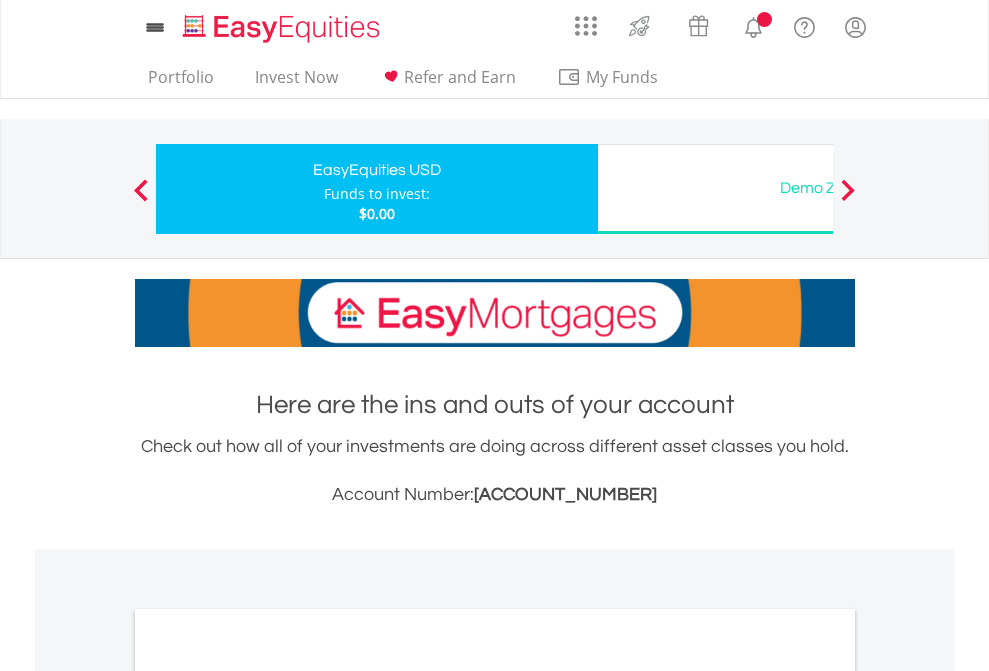 scroll, scrollTop: 0, scrollLeft: 0, axis: both 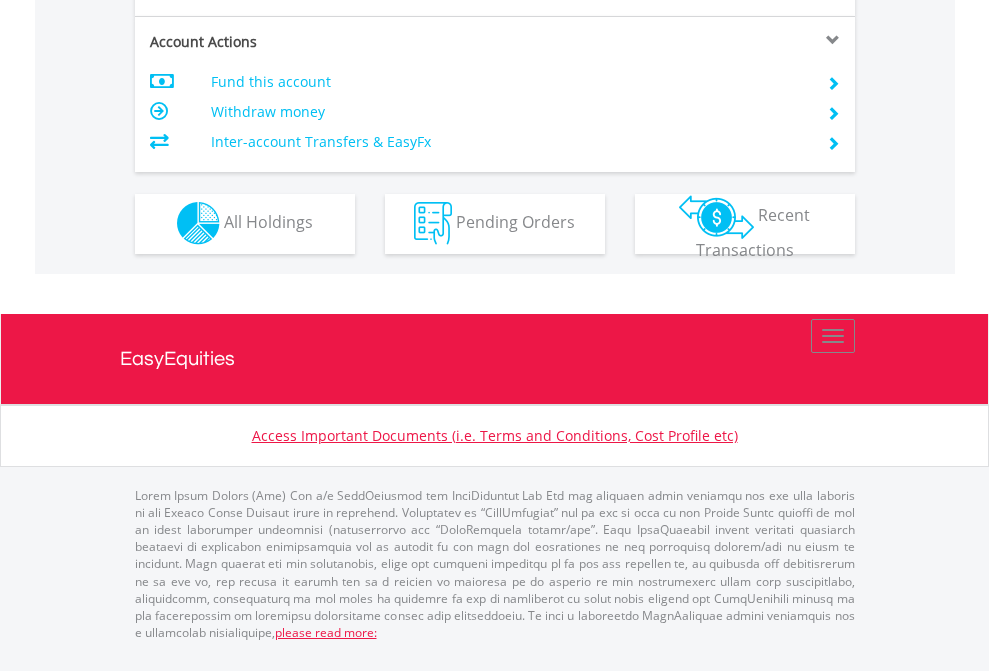 click on "Investment types" at bounding box center (706, -353) 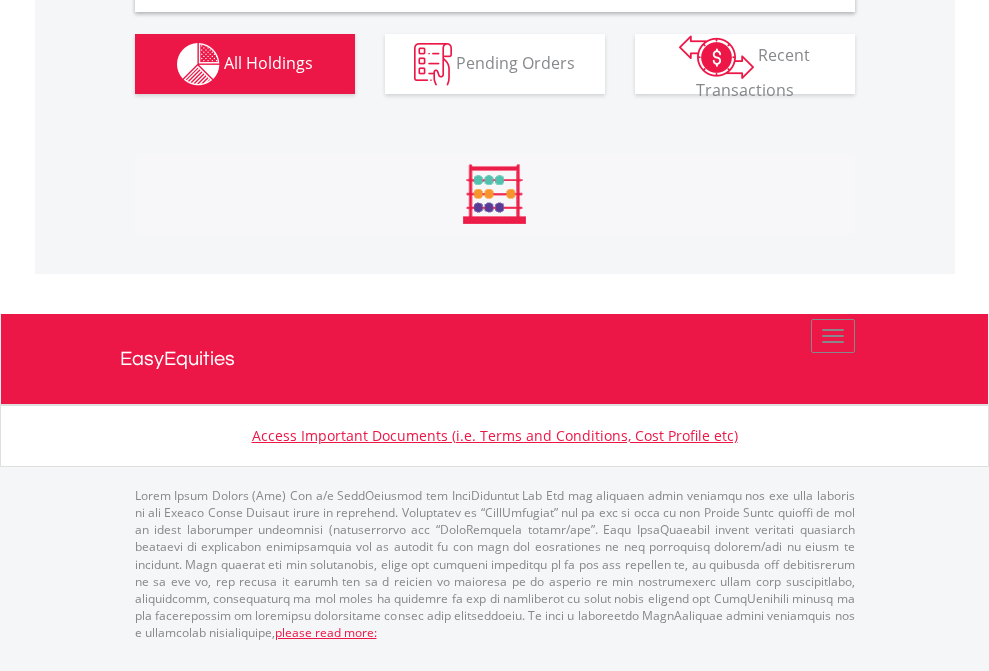 scroll, scrollTop: 1933, scrollLeft: 0, axis: vertical 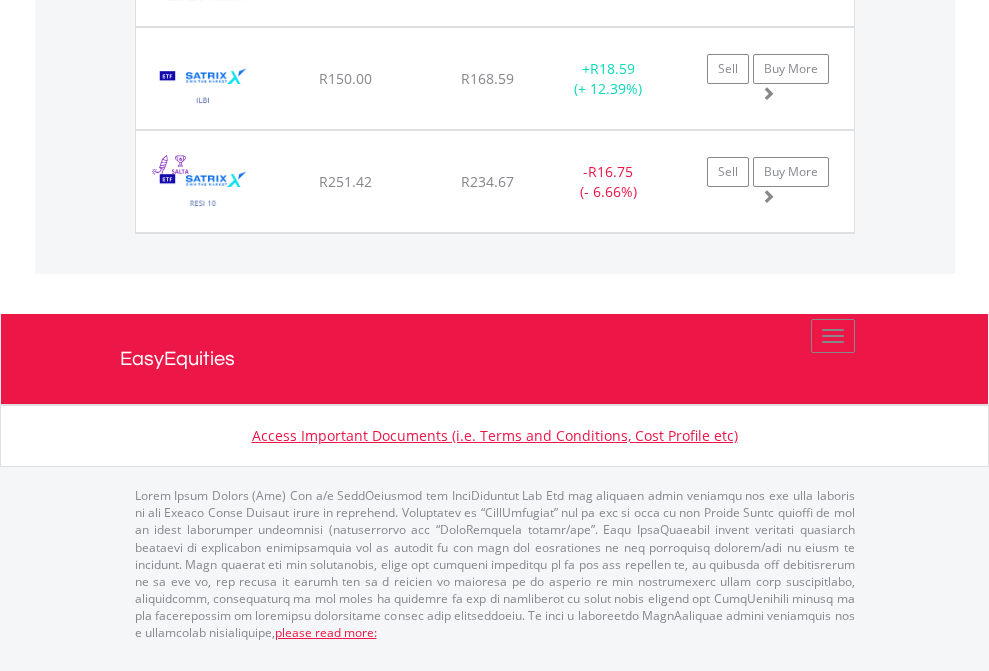 click on "TFSA" at bounding box center [818, -1689] 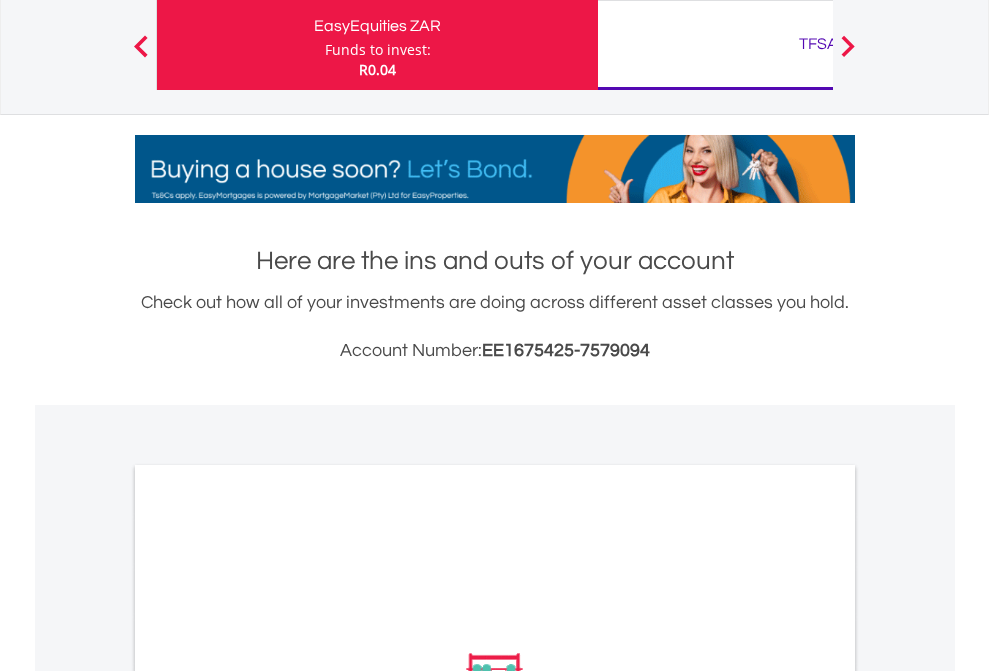 click on "All Holdings" at bounding box center (268, 952) 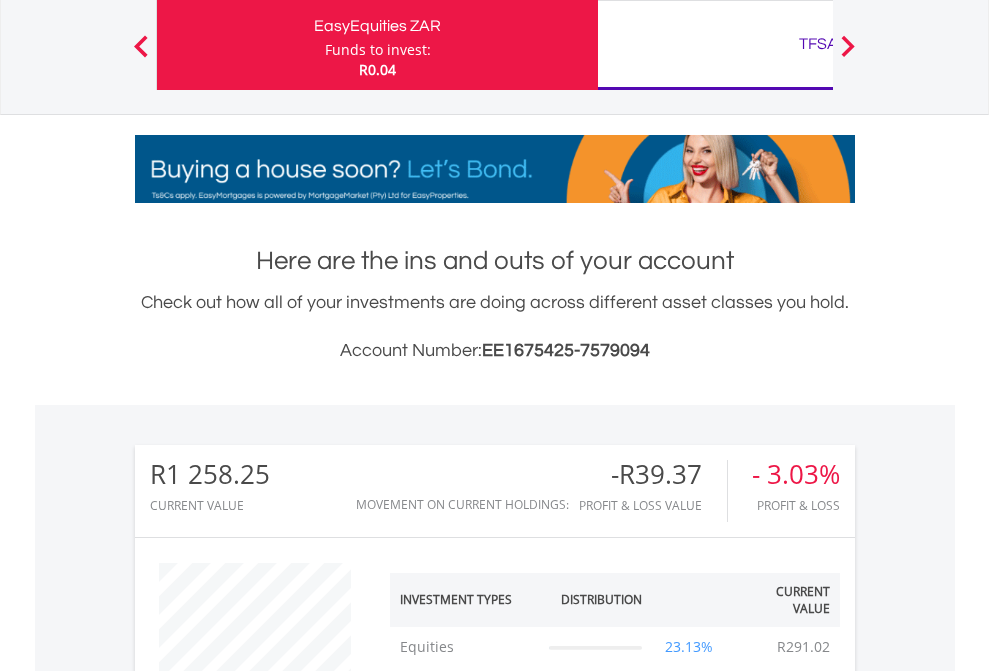 scroll, scrollTop: 1202, scrollLeft: 0, axis: vertical 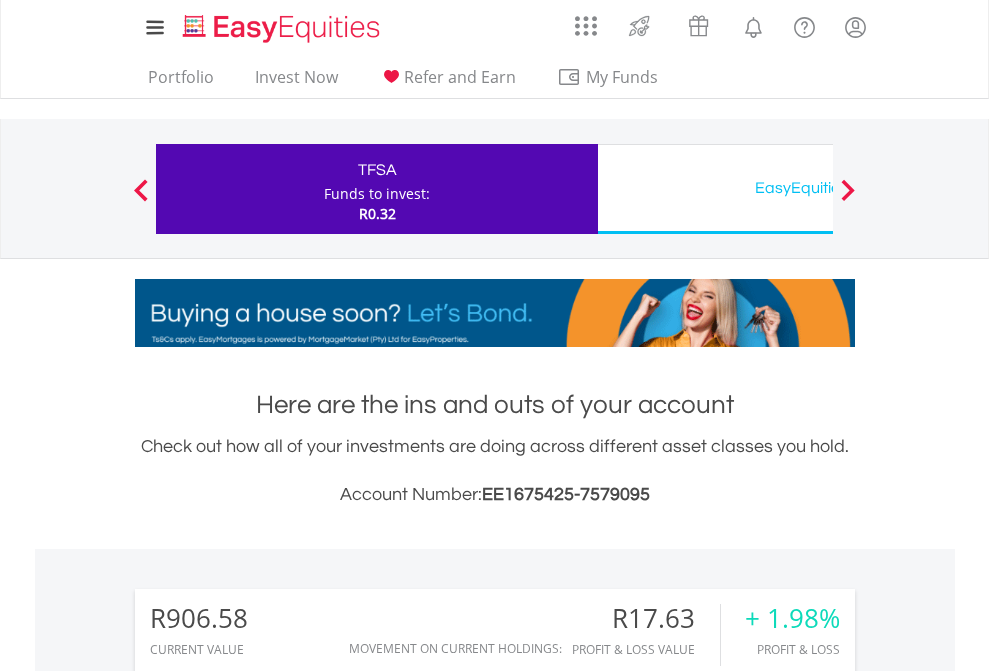 click on "EasyEquities USD" at bounding box center [818, 188] 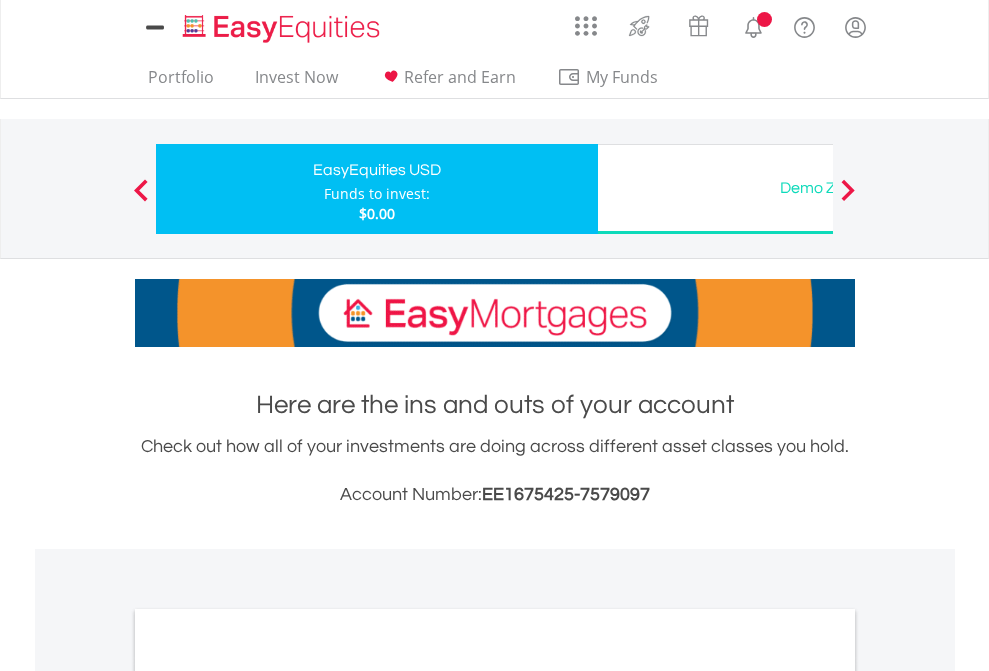 scroll, scrollTop: 0, scrollLeft: 0, axis: both 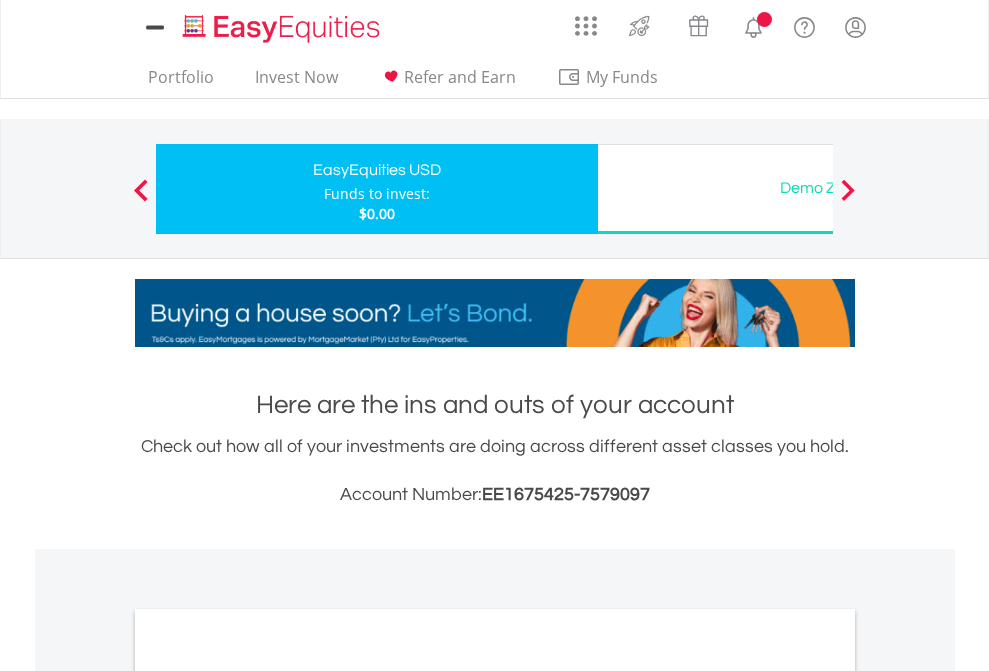 click on "All Holdings" at bounding box center [268, 1096] 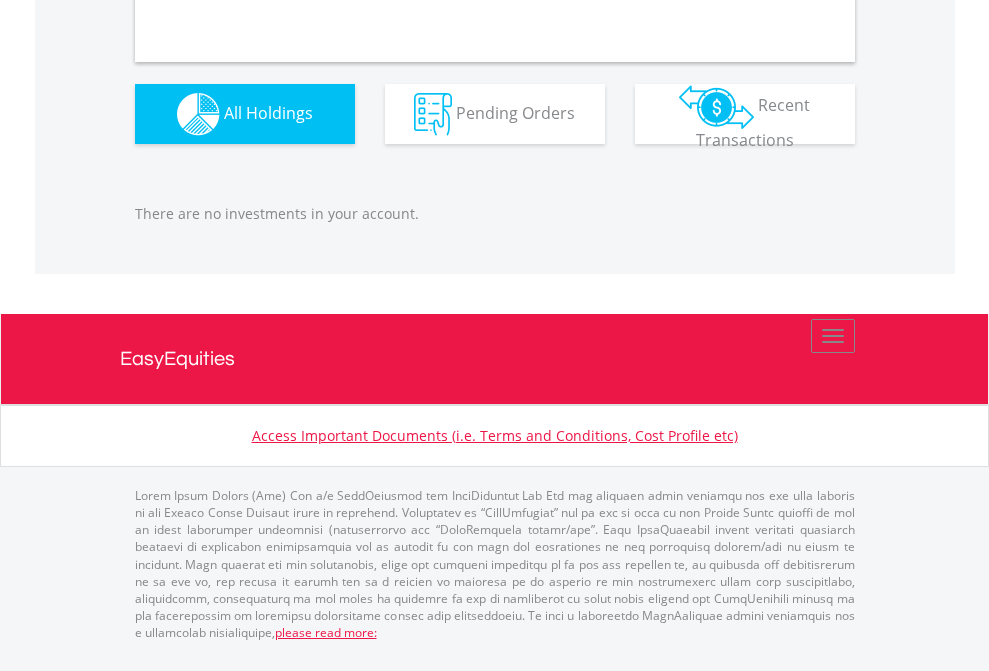 scroll, scrollTop: 1980, scrollLeft: 0, axis: vertical 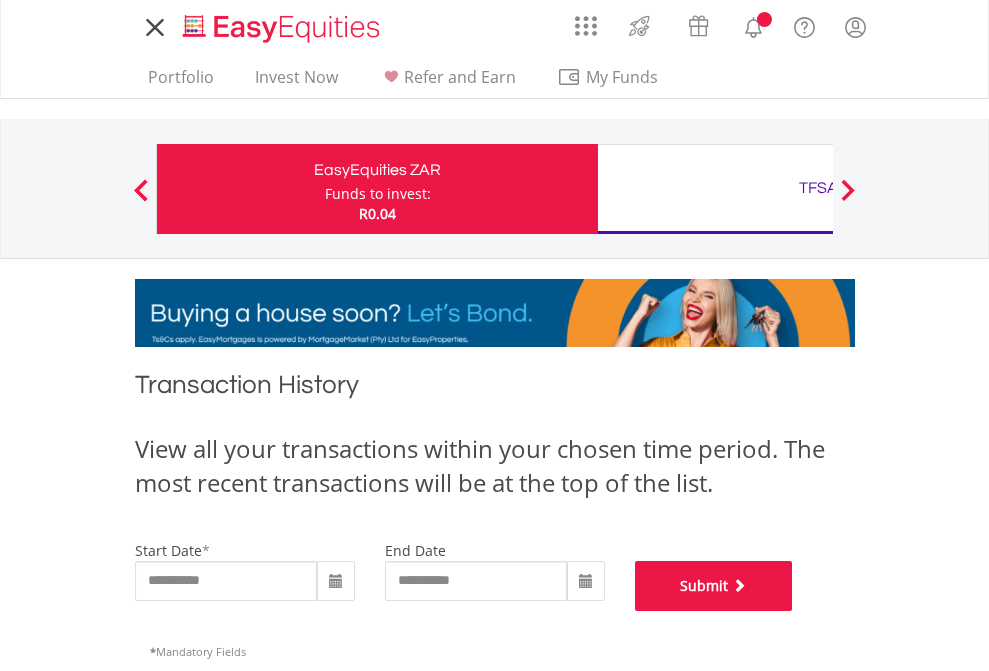 click on "Submit" at bounding box center (714, 586) 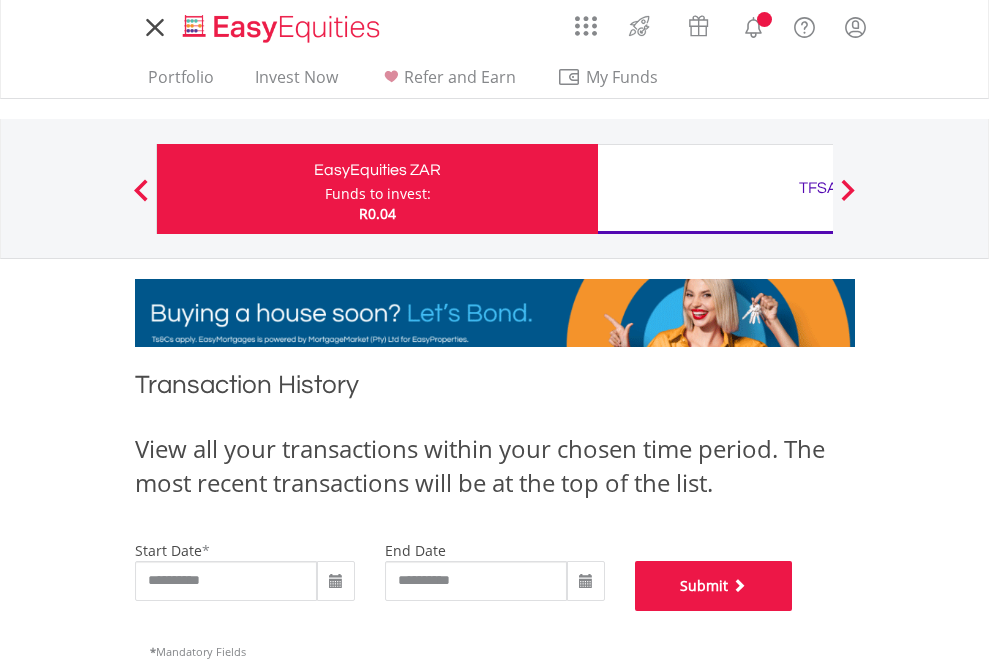 scroll, scrollTop: 811, scrollLeft: 0, axis: vertical 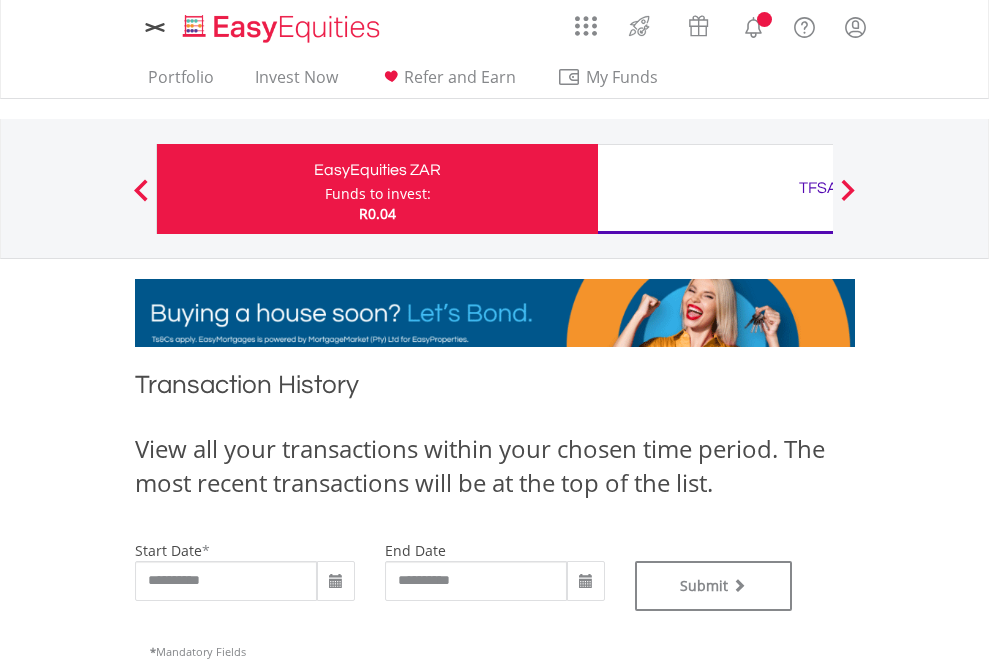 click on "TFSA" at bounding box center [818, 188] 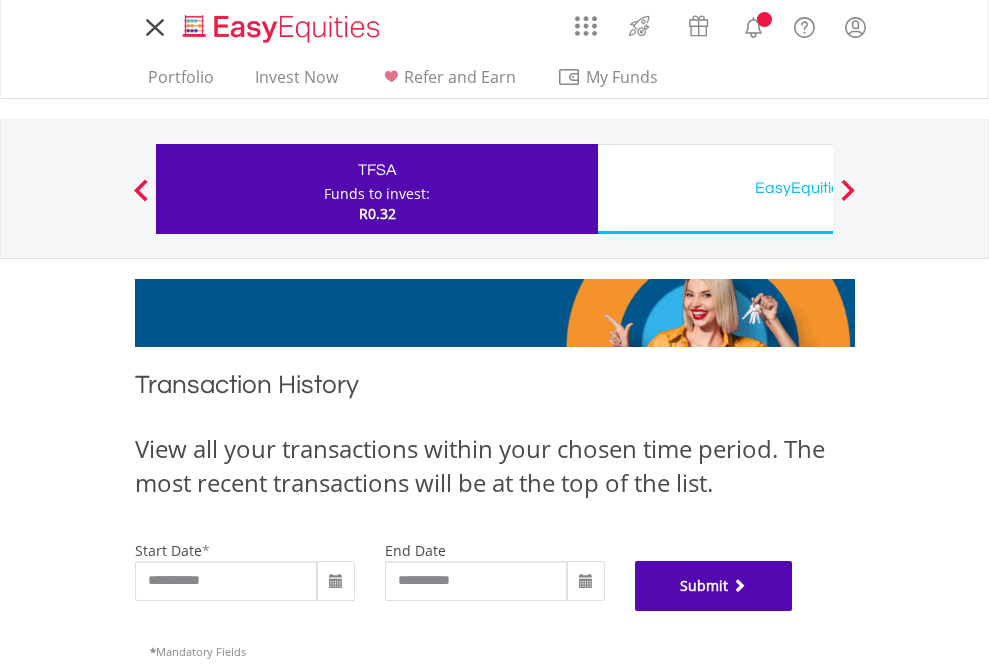click on "Submit" at bounding box center [714, 586] 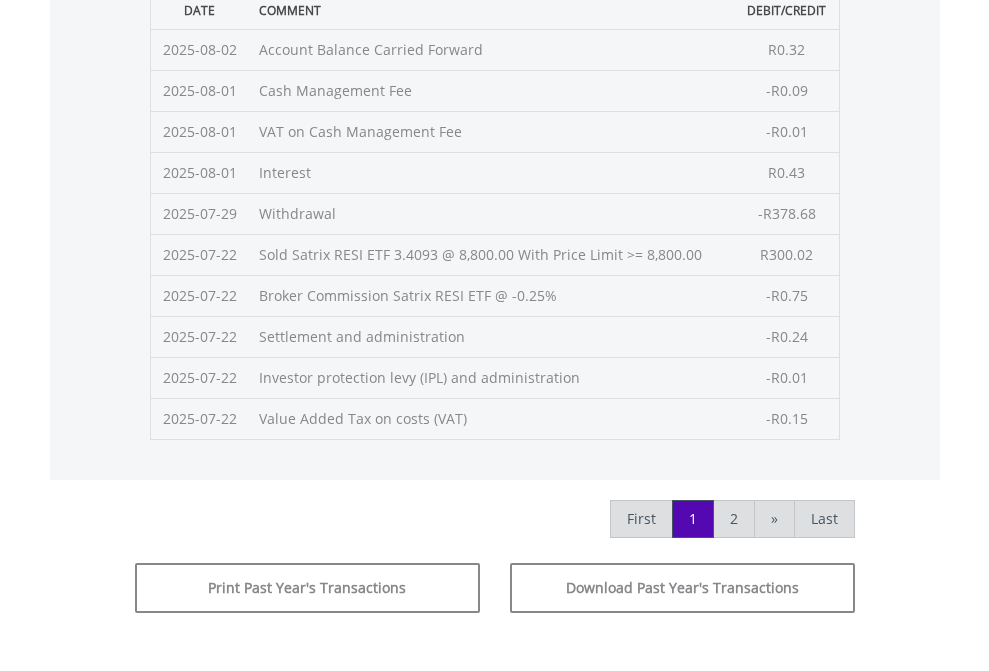 scroll, scrollTop: 811, scrollLeft: 0, axis: vertical 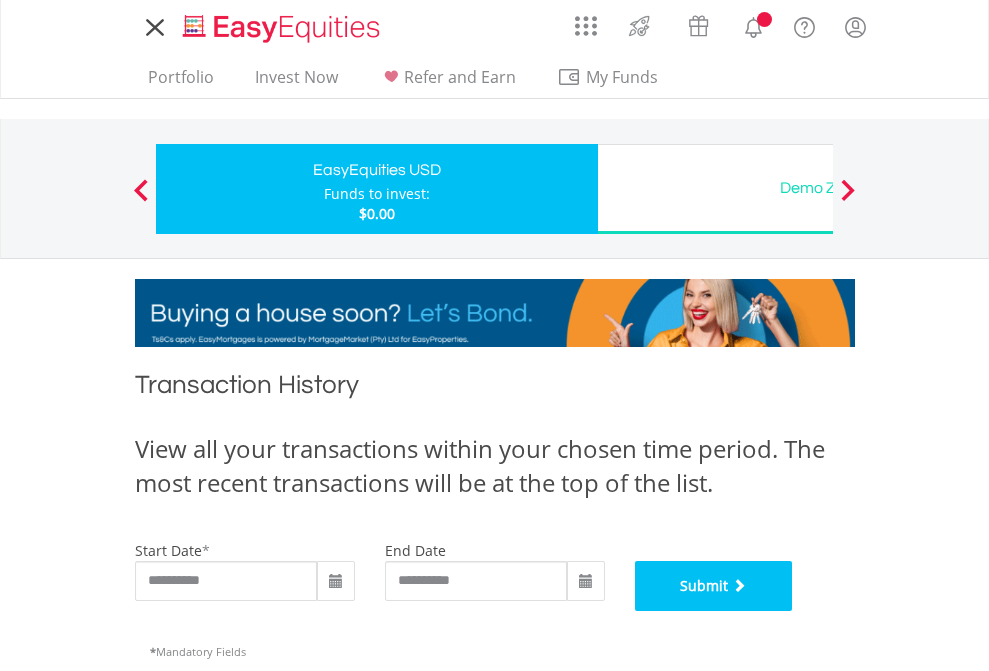 click on "Submit" at bounding box center (714, 586) 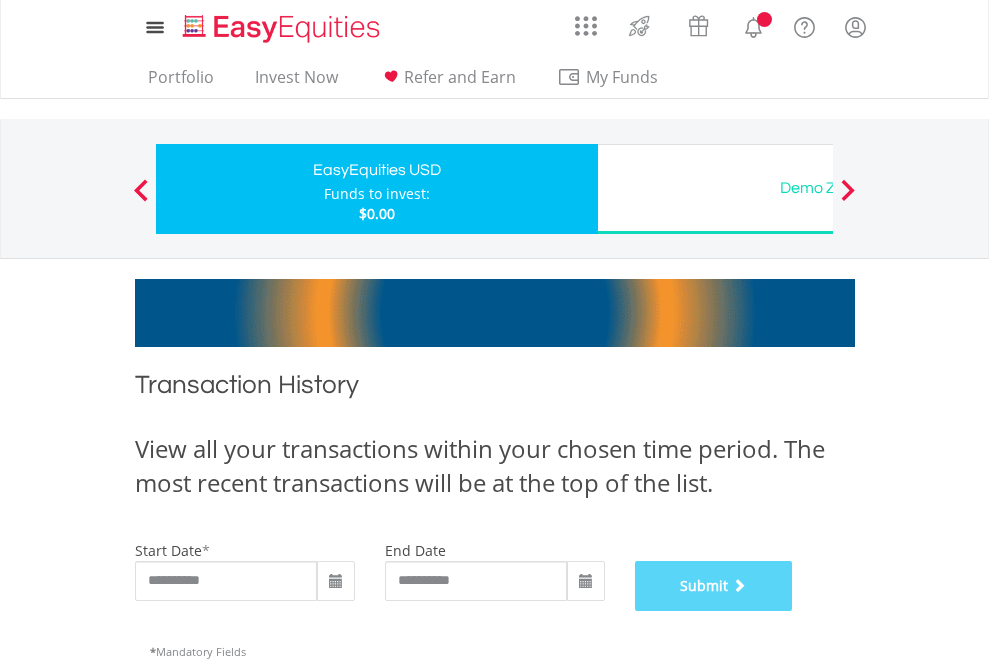 scroll, scrollTop: 811, scrollLeft: 0, axis: vertical 